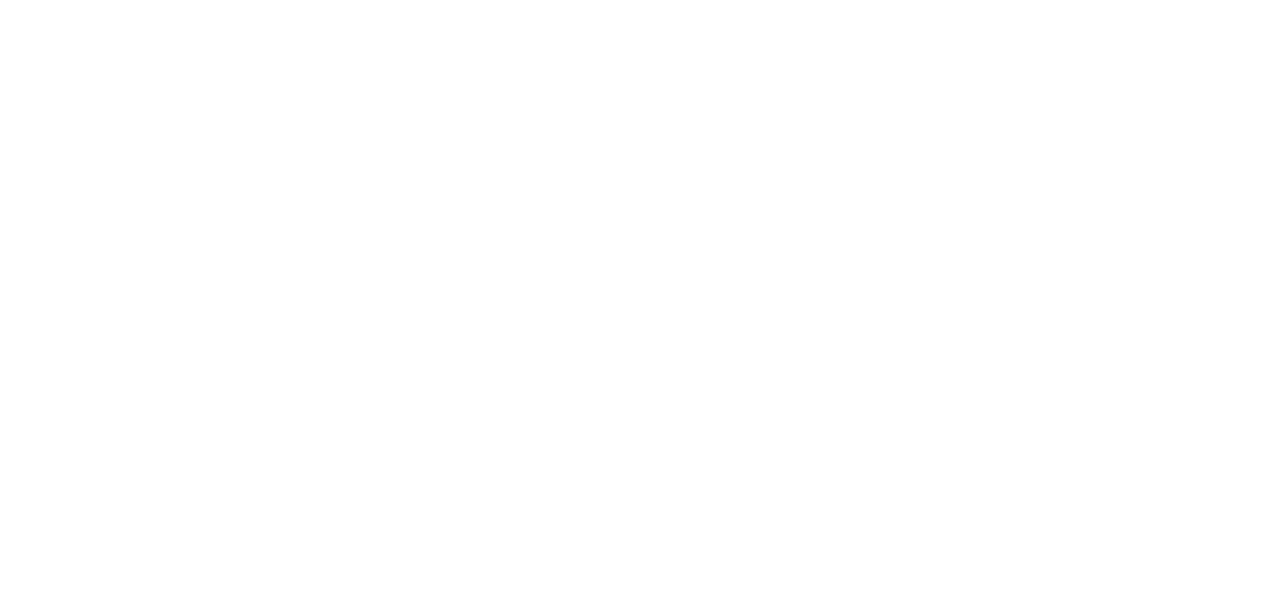 scroll, scrollTop: 0, scrollLeft: 0, axis: both 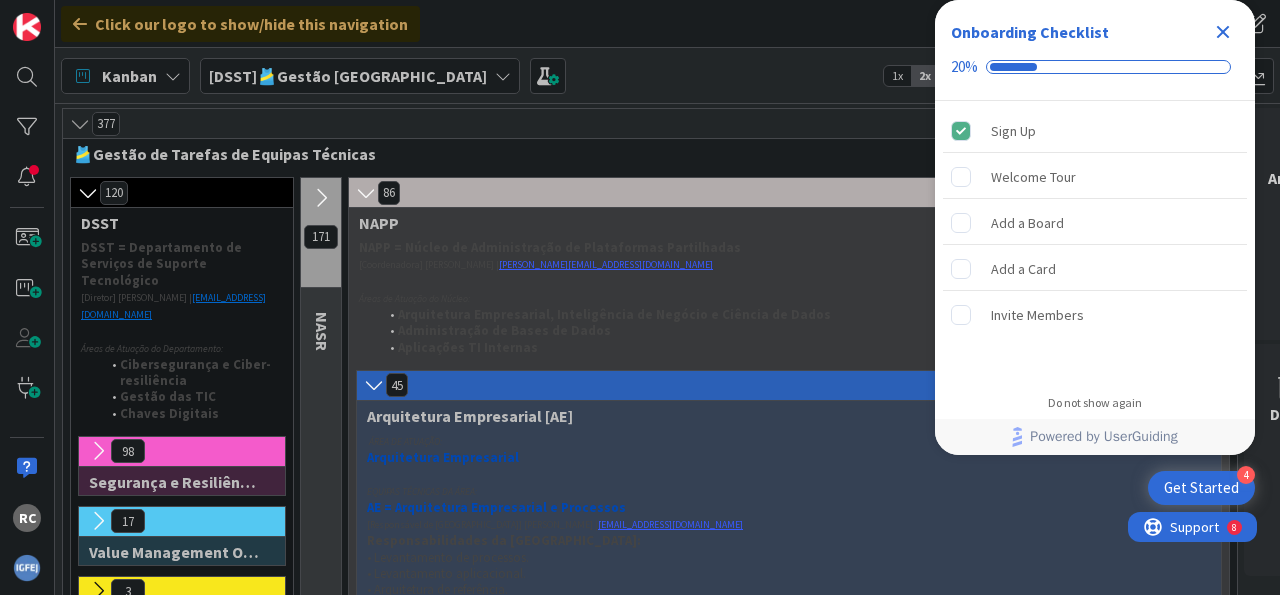 click 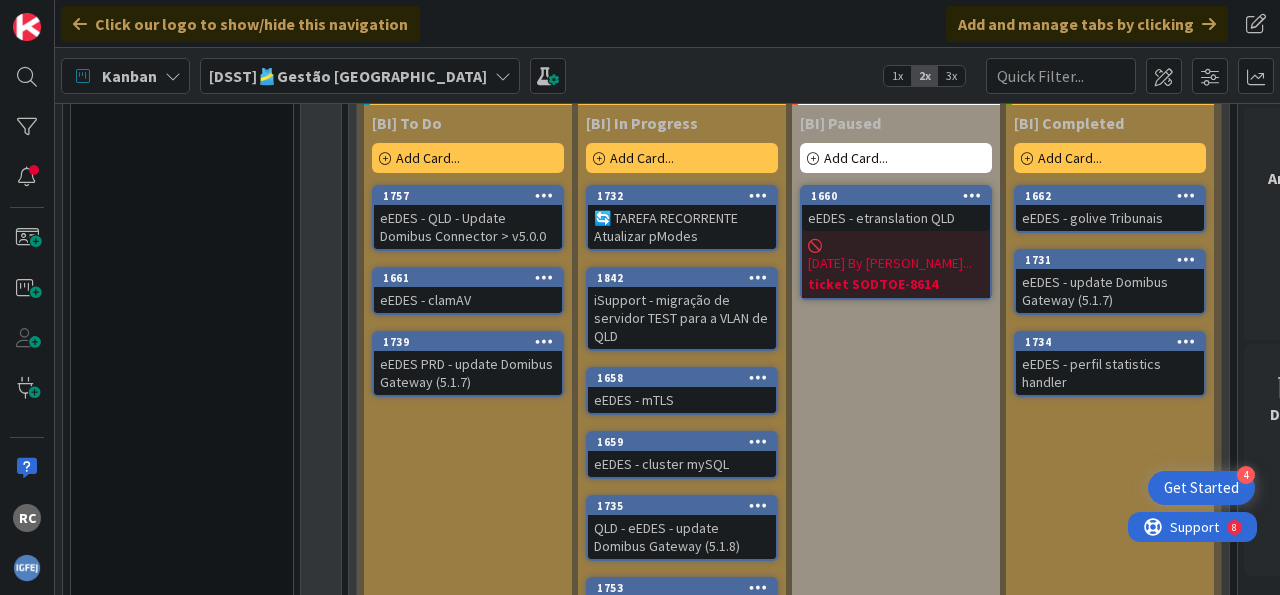 scroll, scrollTop: 1832, scrollLeft: 0, axis: vertical 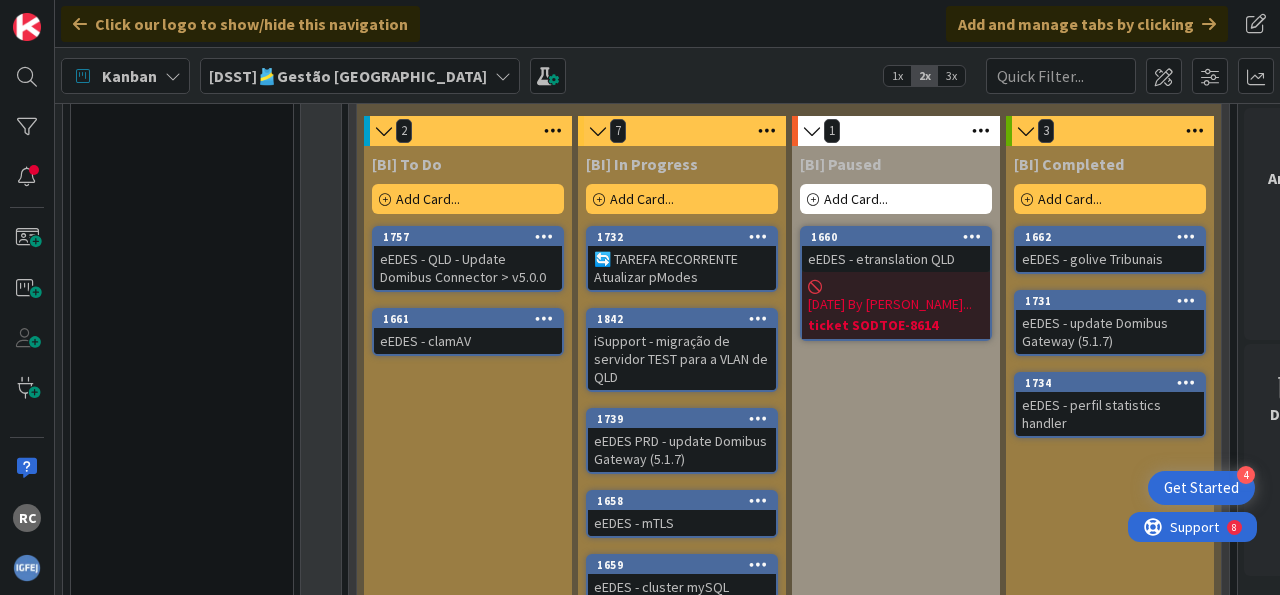 click on "eEDES PRD - update Domibus Gateway (5.1.7)" at bounding box center [682, 450] 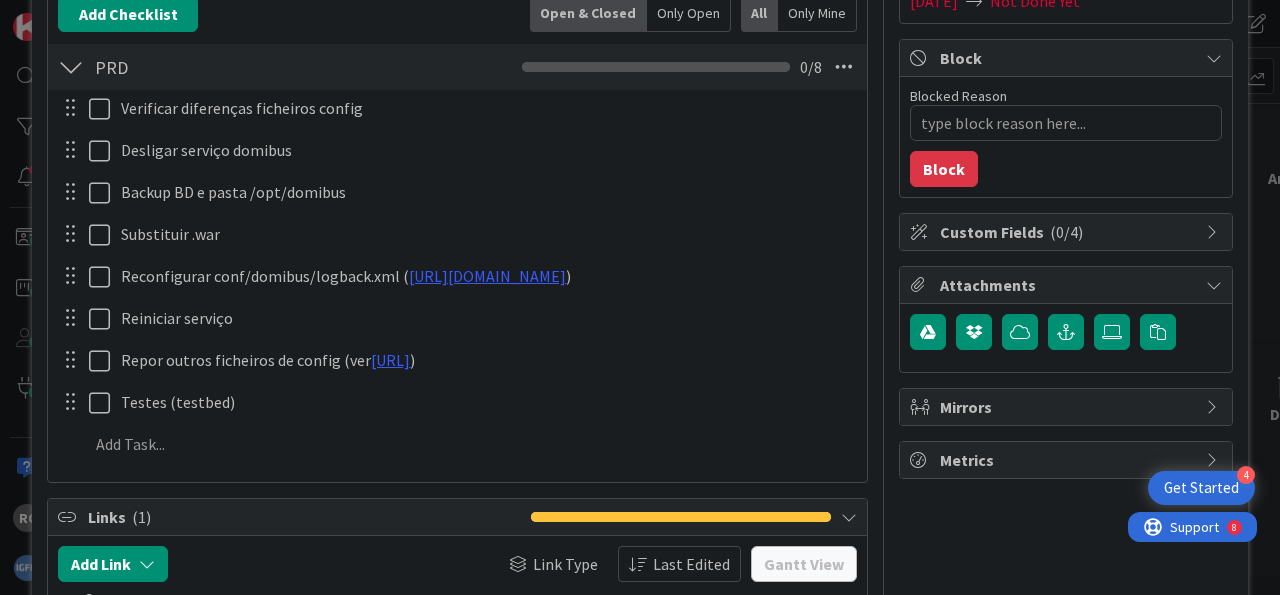 scroll, scrollTop: 349, scrollLeft: 0, axis: vertical 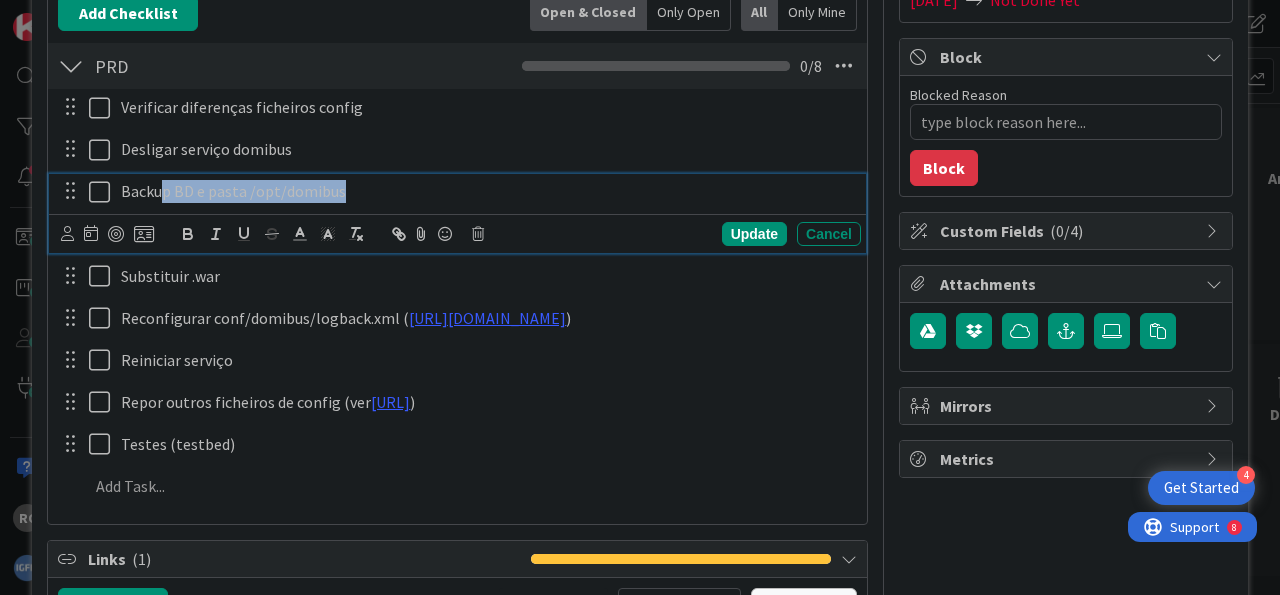 drag, startPoint x: 364, startPoint y: 191, endPoint x: 164, endPoint y: 188, distance: 200.02249 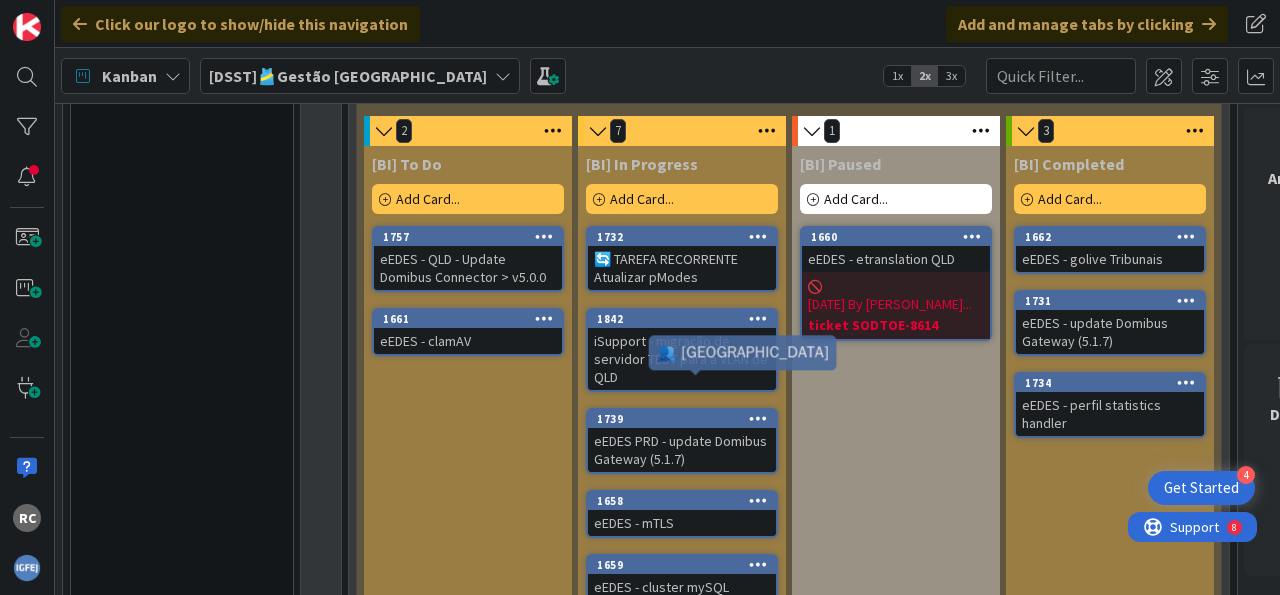 click on "1739" at bounding box center (686, 419) 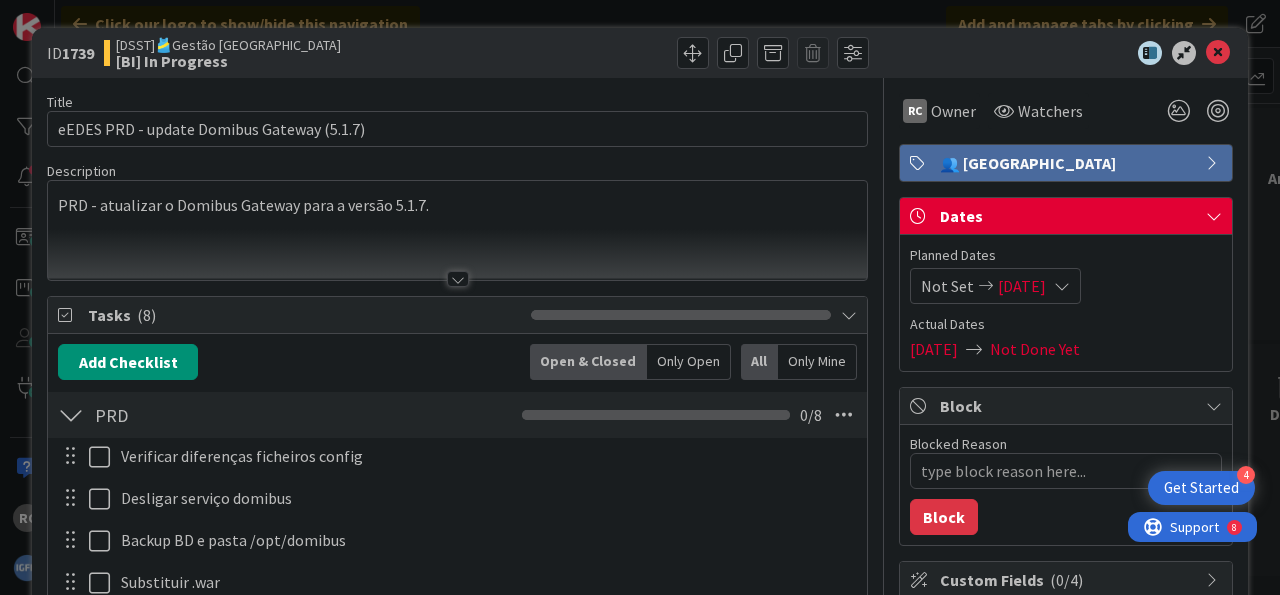 type on "x" 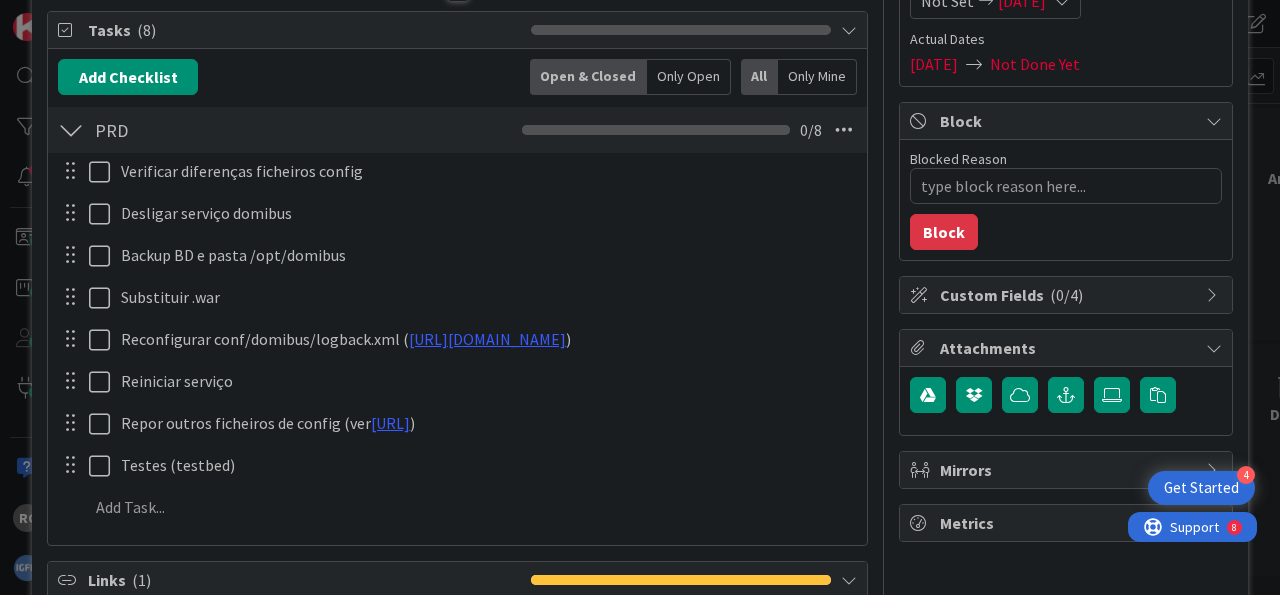 scroll, scrollTop: 283, scrollLeft: 0, axis: vertical 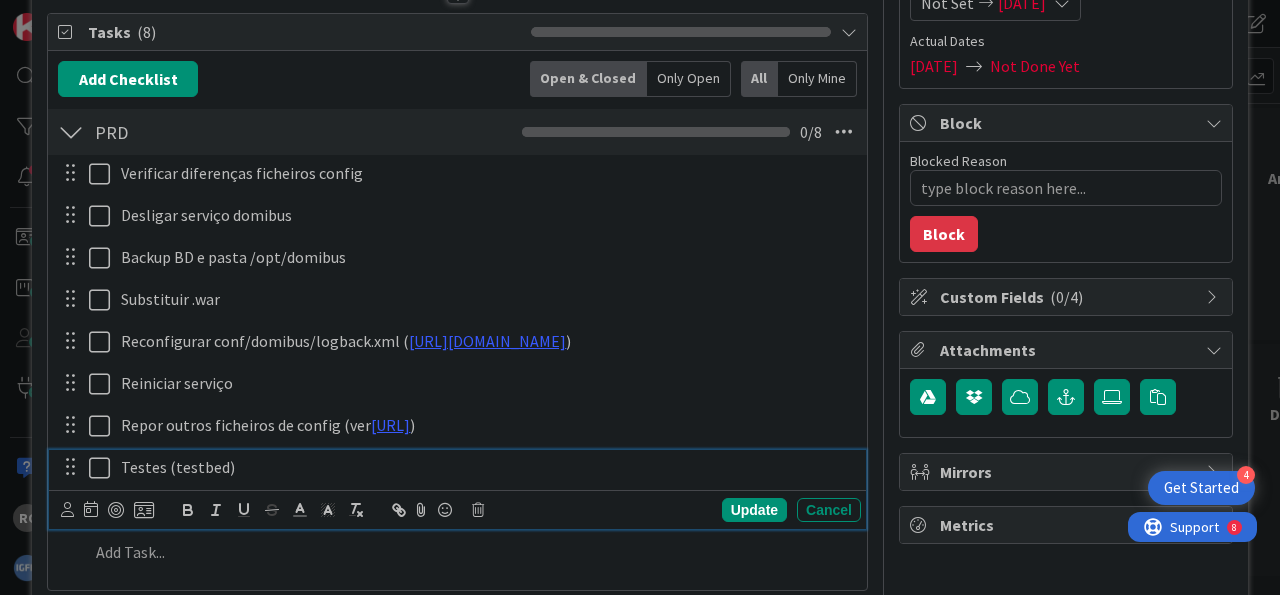 click on "Testes (testbed)" at bounding box center [487, 467] 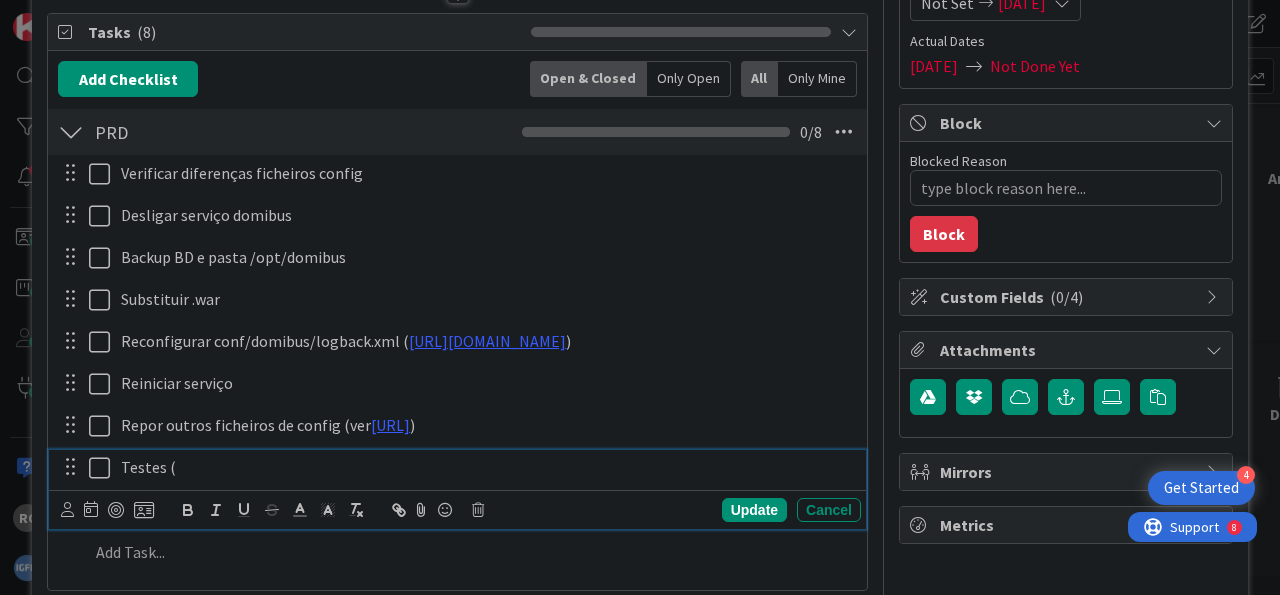 type 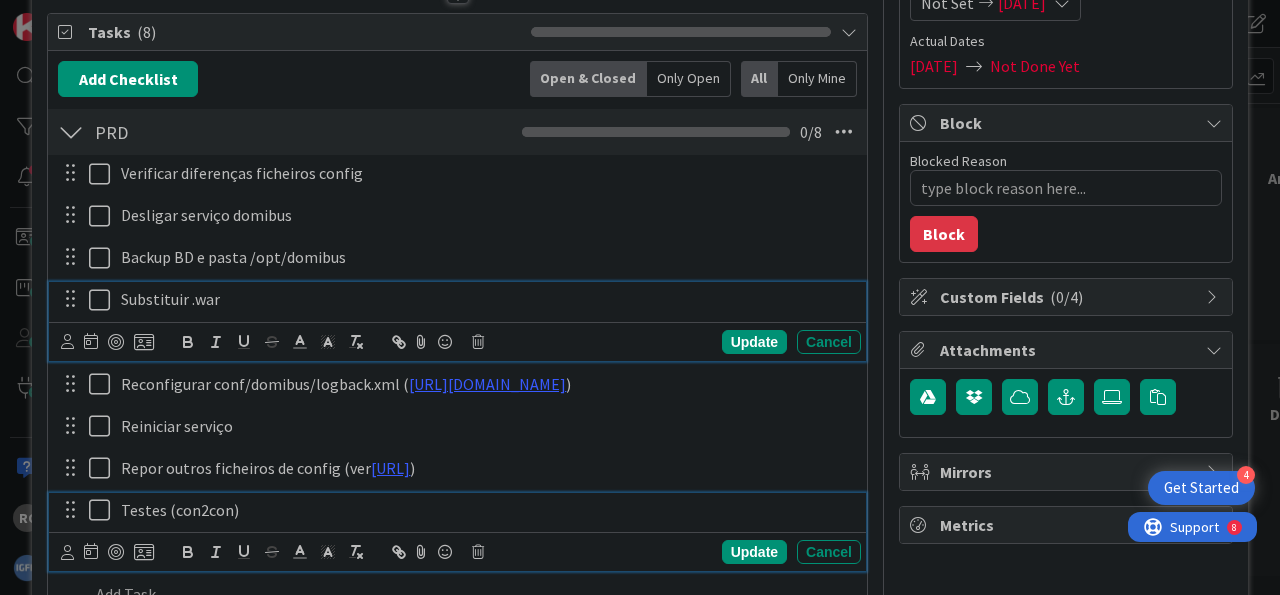 click on "Substituir .war" at bounding box center (487, 299) 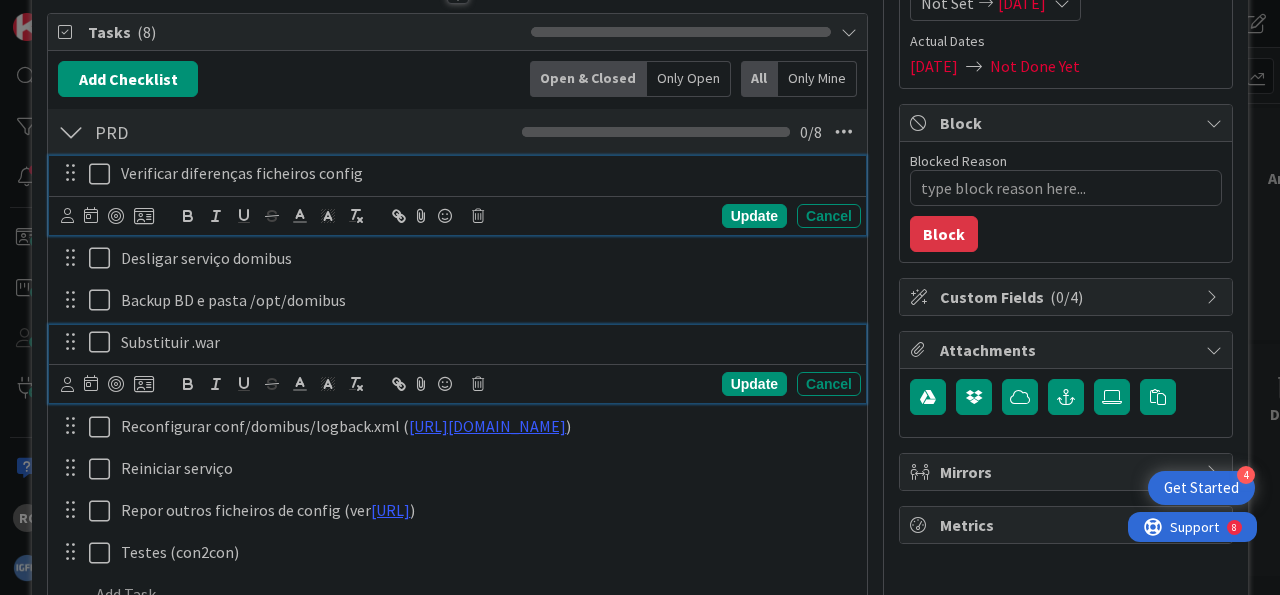 click on "Verificar diferenças ficheiros config" at bounding box center (487, 173) 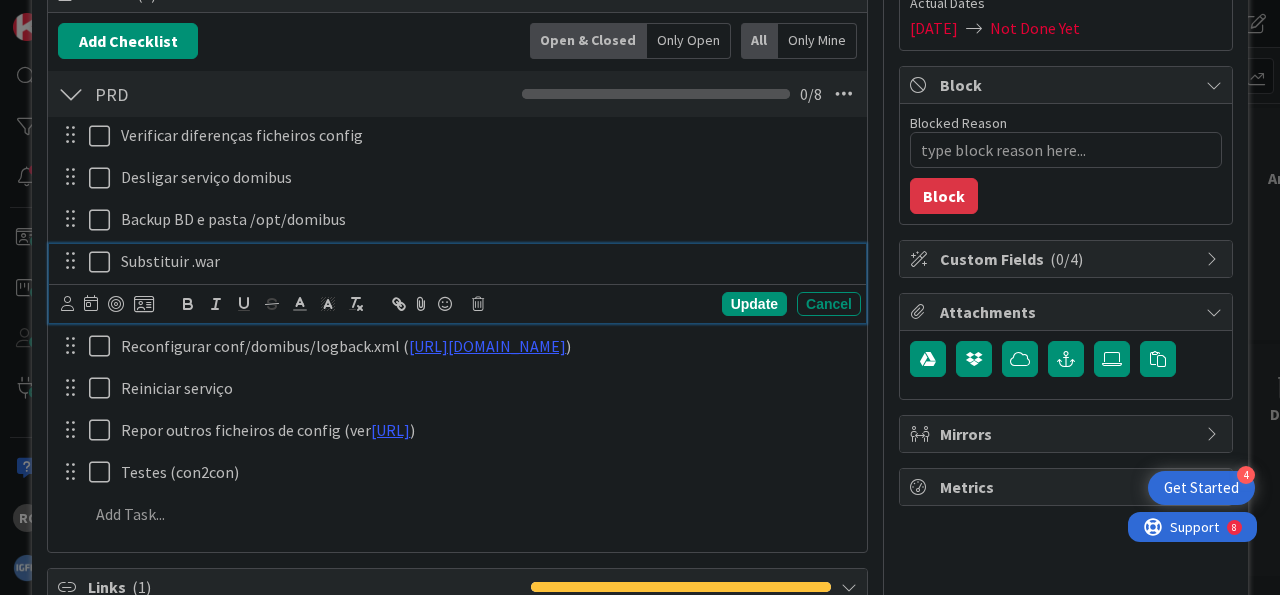 scroll, scrollTop: 325, scrollLeft: 0, axis: vertical 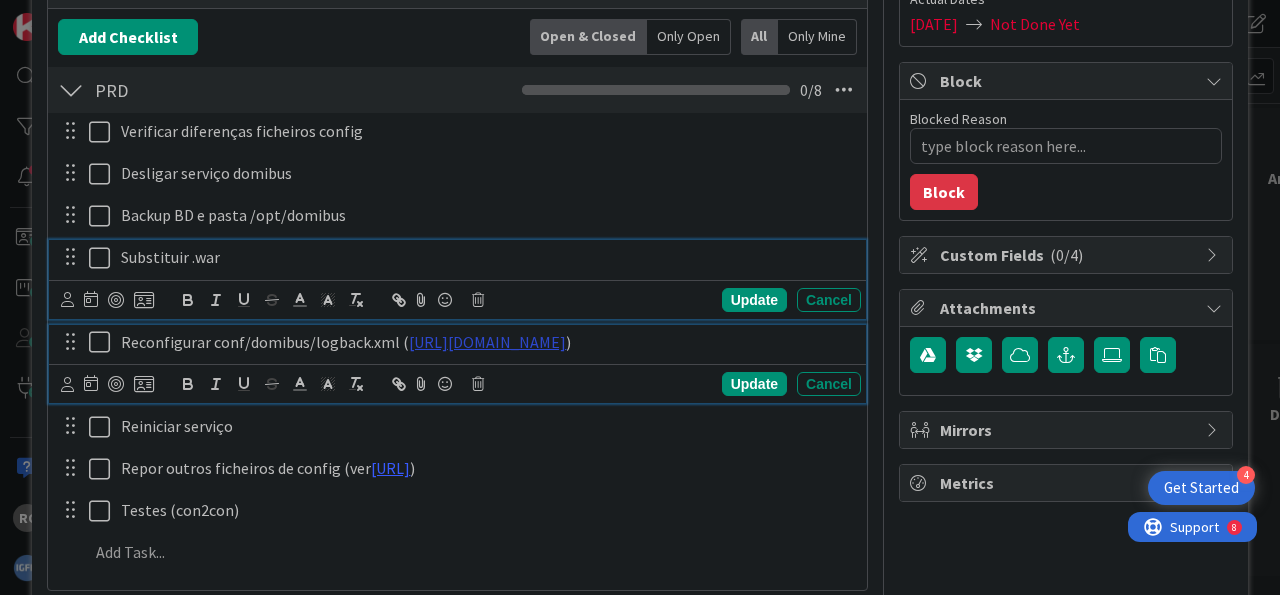 click on "[URL][DOMAIN_NAME]" at bounding box center (487, 342) 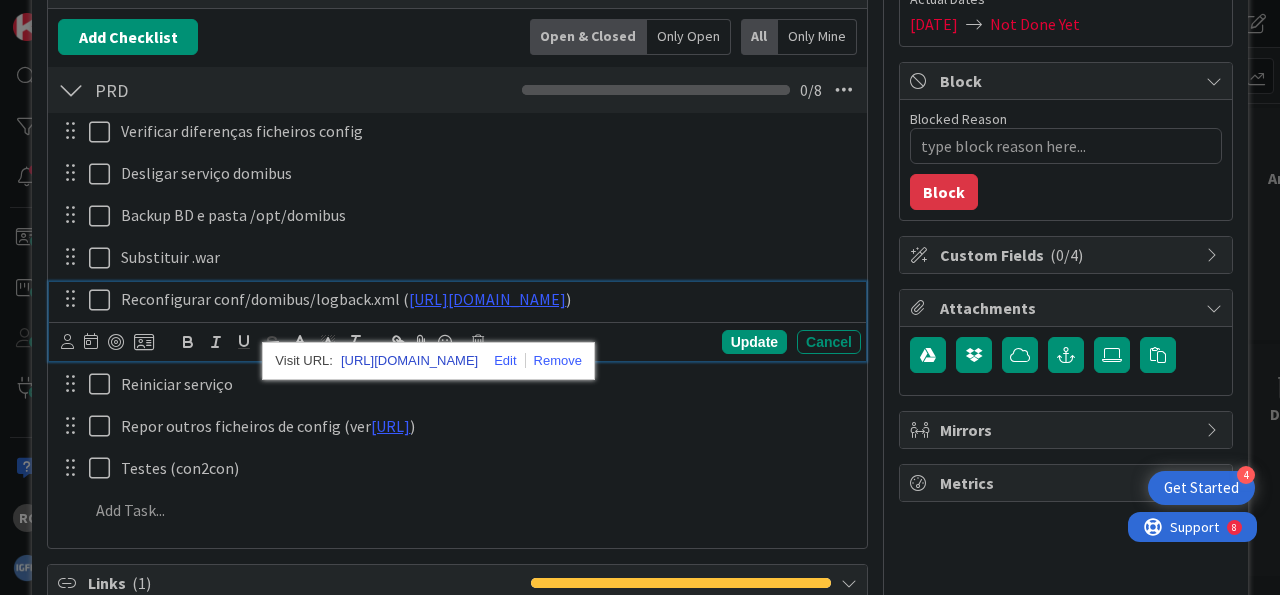 click on "[URL][DOMAIN_NAME]" at bounding box center (409, 361) 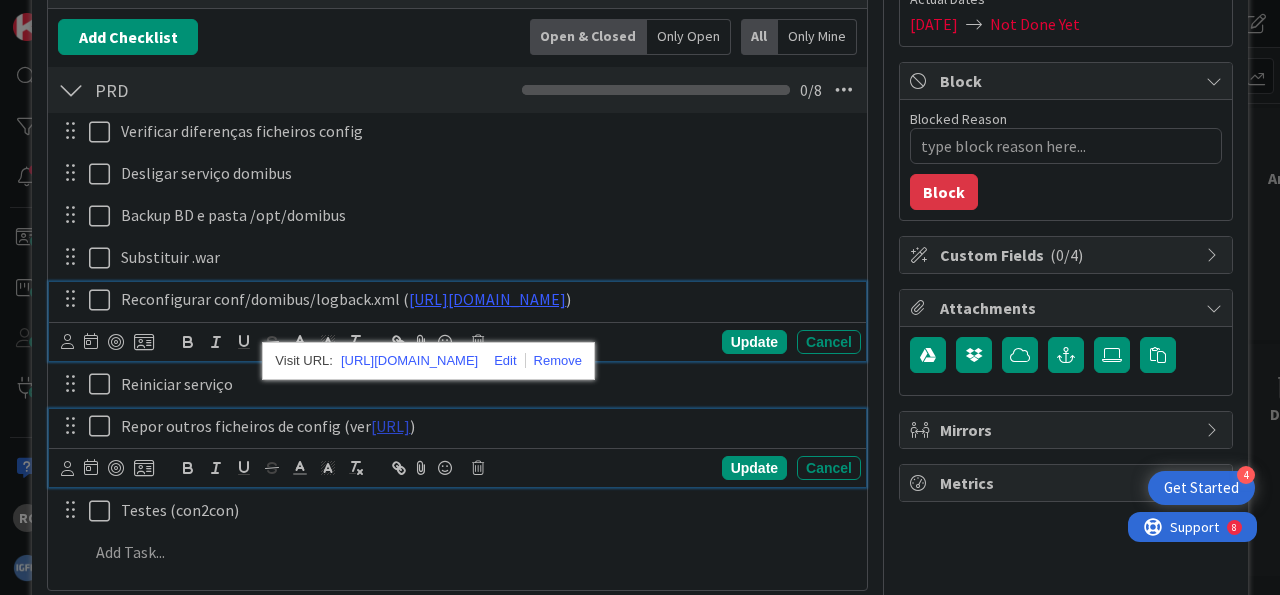 click on "[URL]" at bounding box center (390, 426) 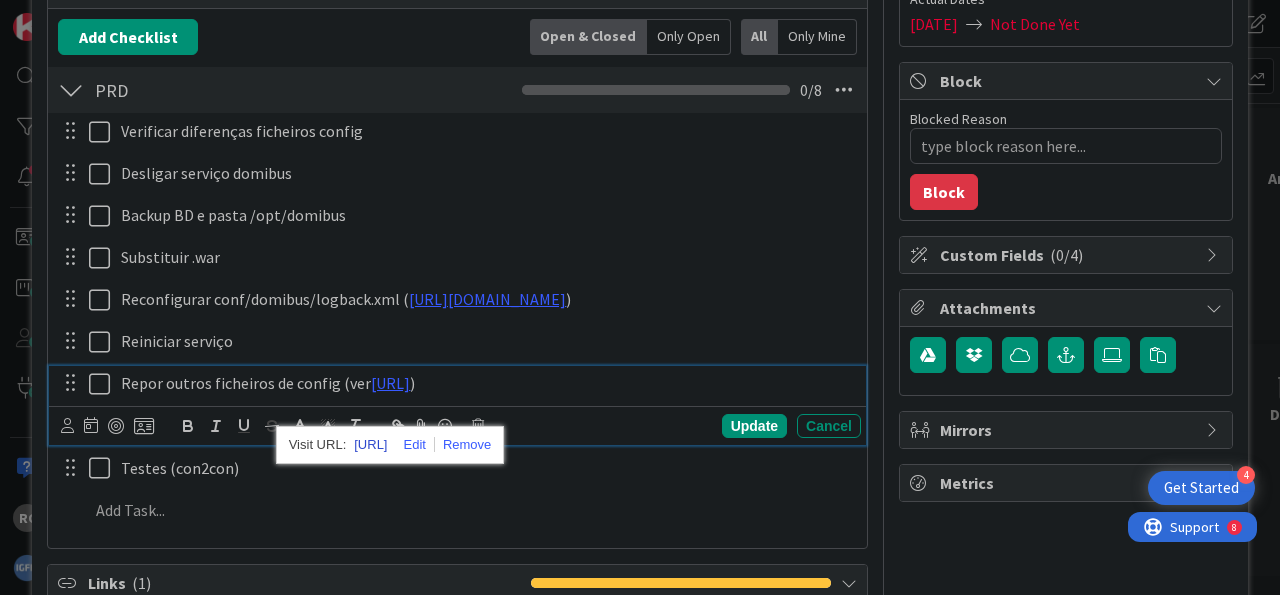 click on "[URL]" at bounding box center [370, 445] 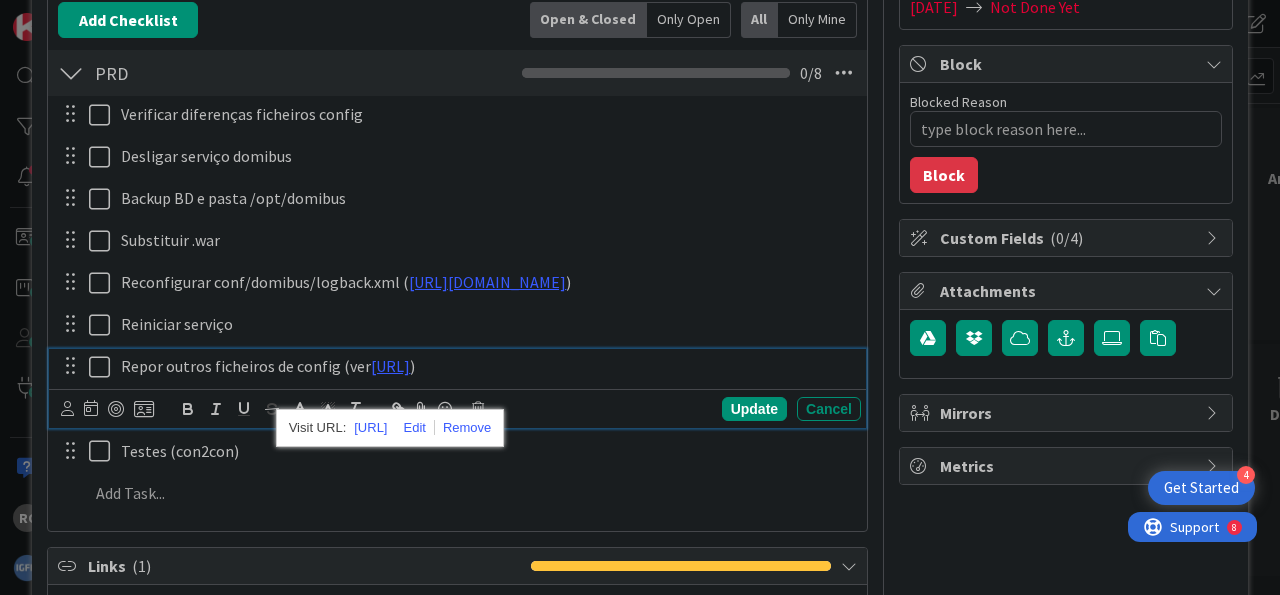 scroll, scrollTop: 341, scrollLeft: 0, axis: vertical 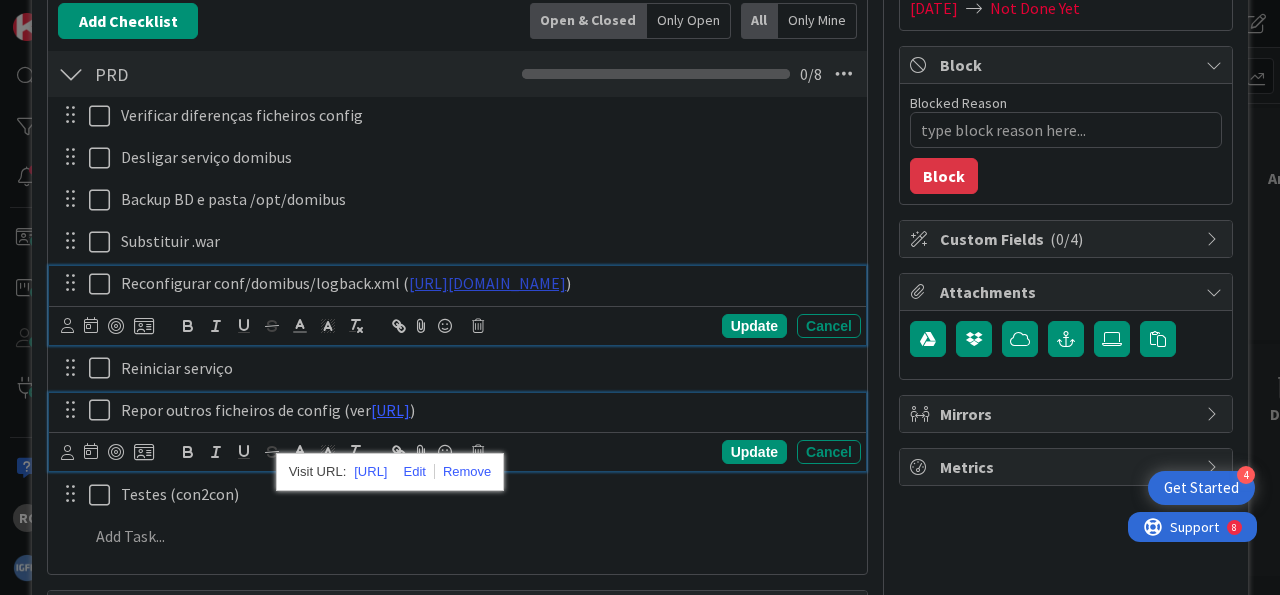 click on "[URL][DOMAIN_NAME]" at bounding box center (487, 283) 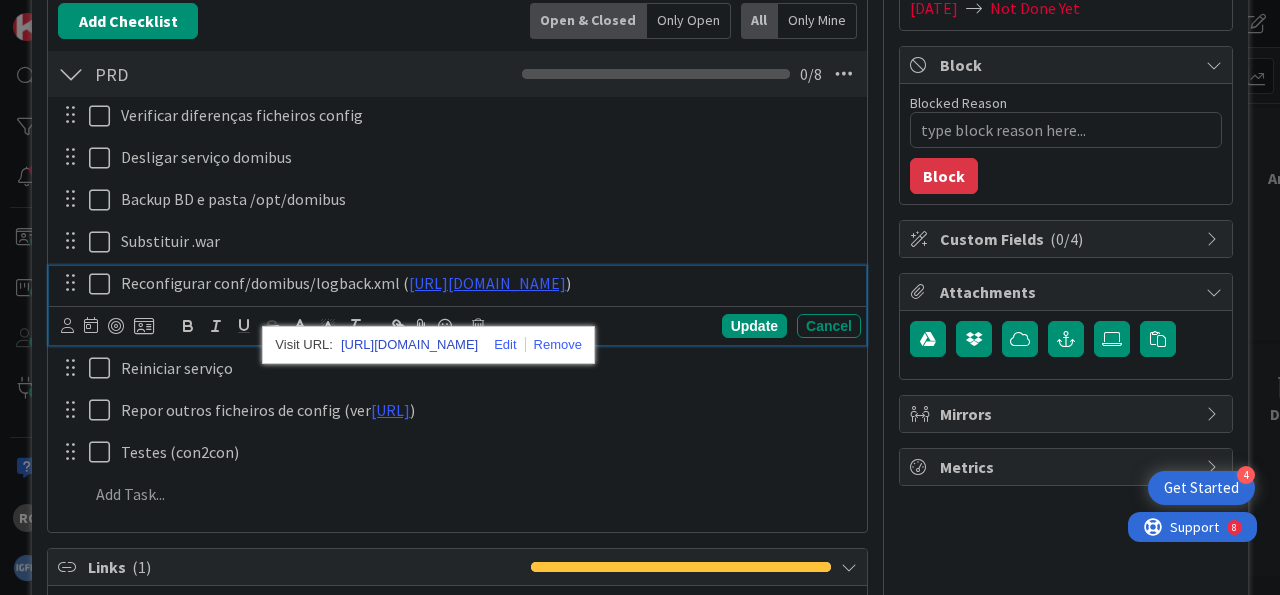 click on "[URL][DOMAIN_NAME]" at bounding box center (409, 345) 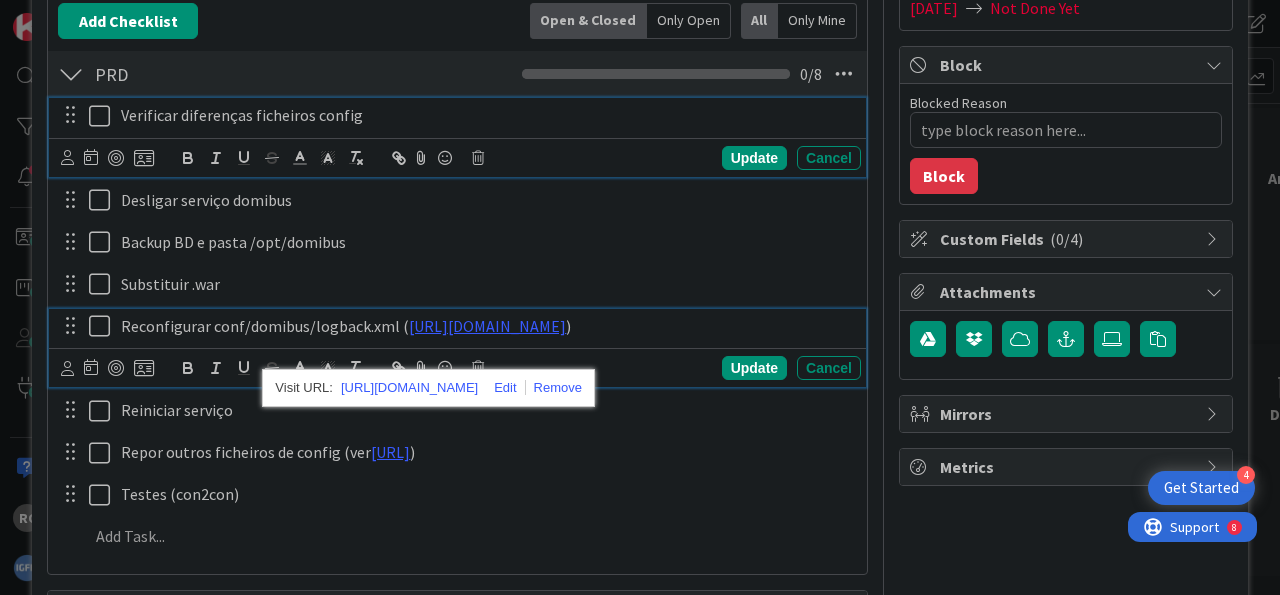 click at bounding box center [104, 116] 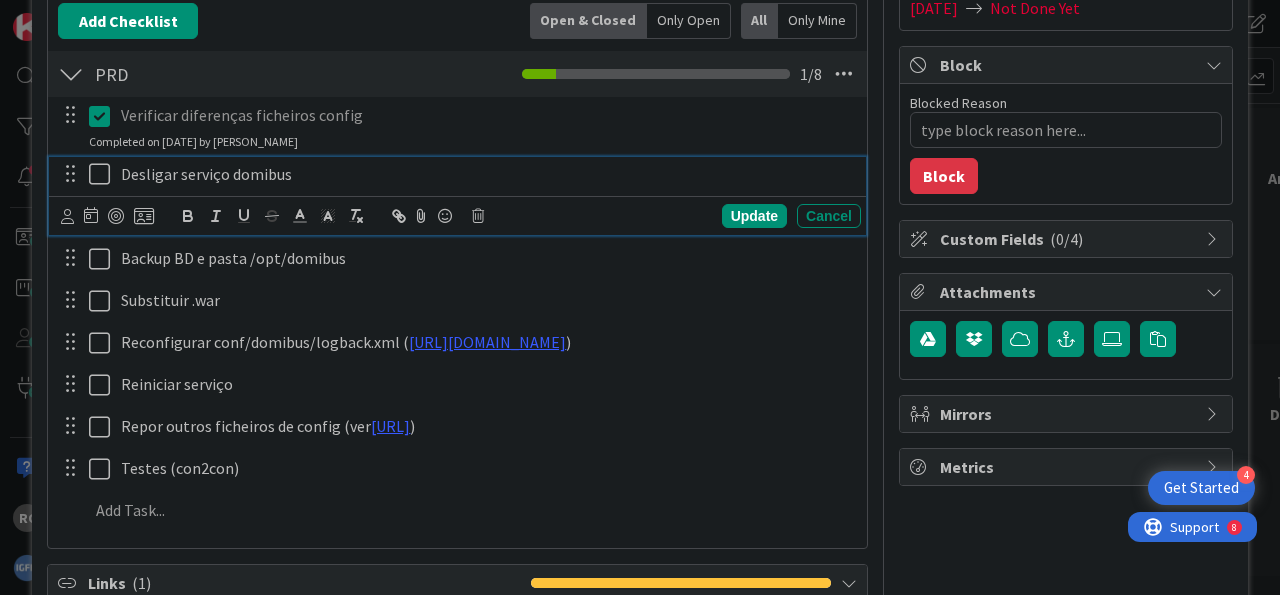 click at bounding box center [104, 174] 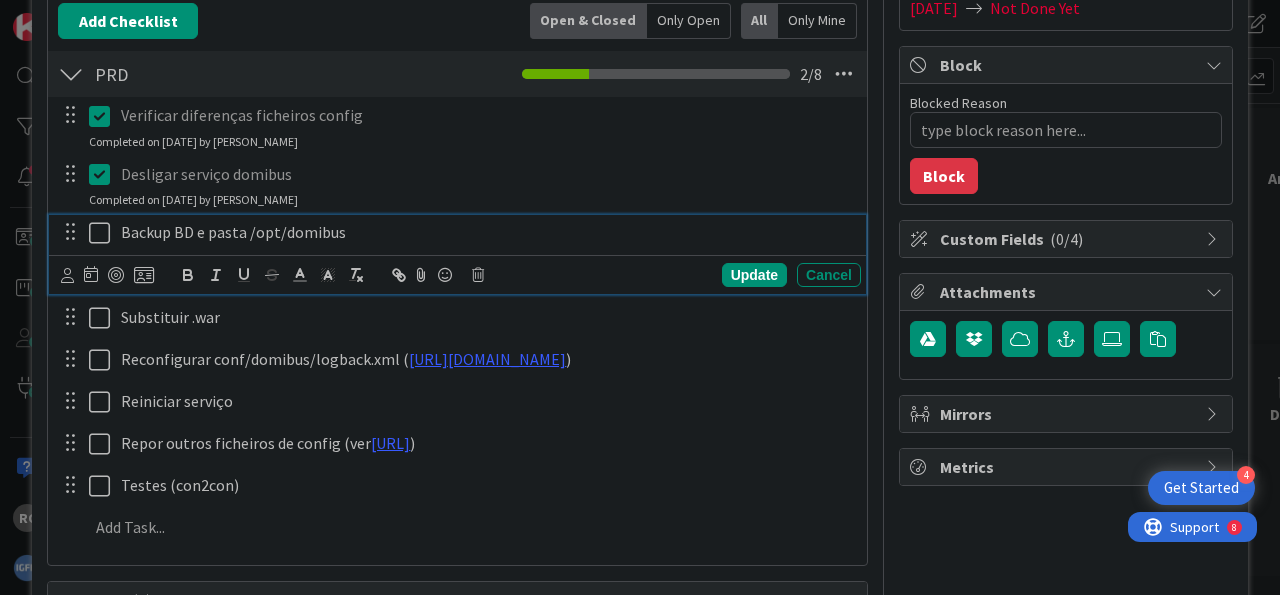 click at bounding box center (104, 233) 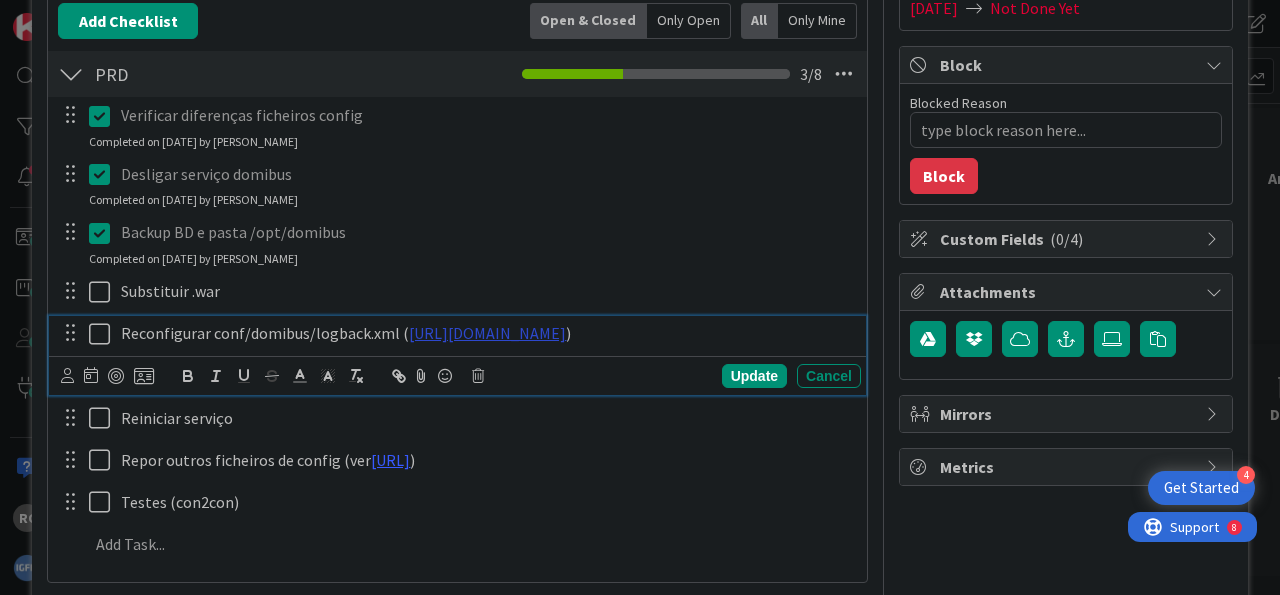 click on "[URL][DOMAIN_NAME]" at bounding box center [487, 333] 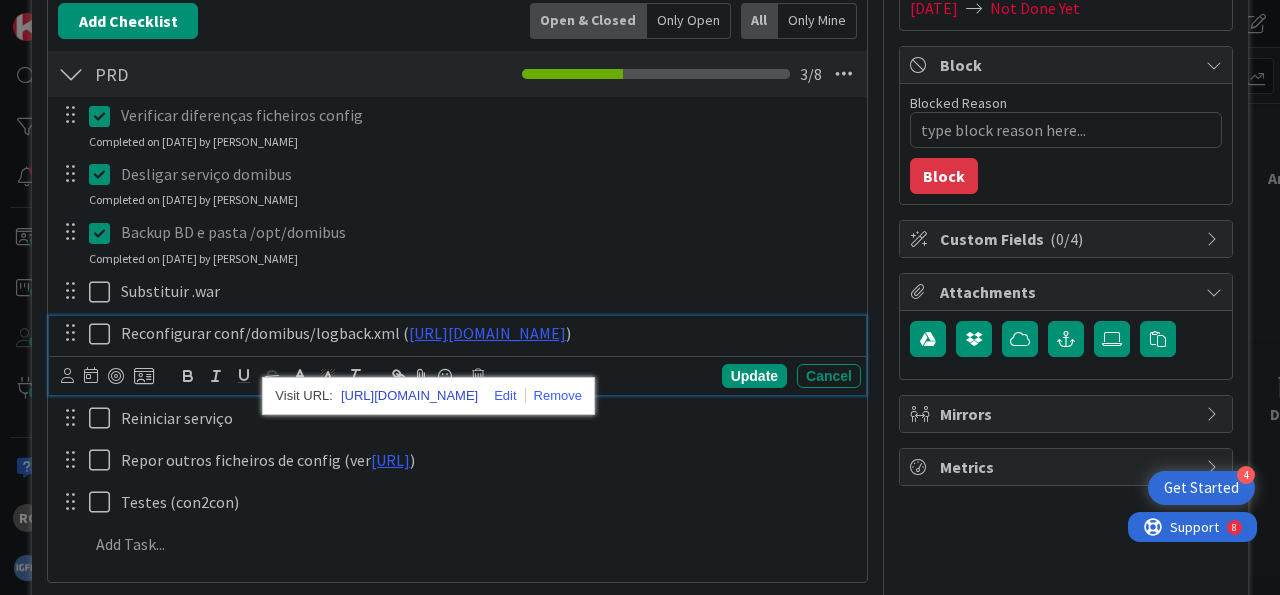 click on "[URL][DOMAIN_NAME]" at bounding box center [409, 396] 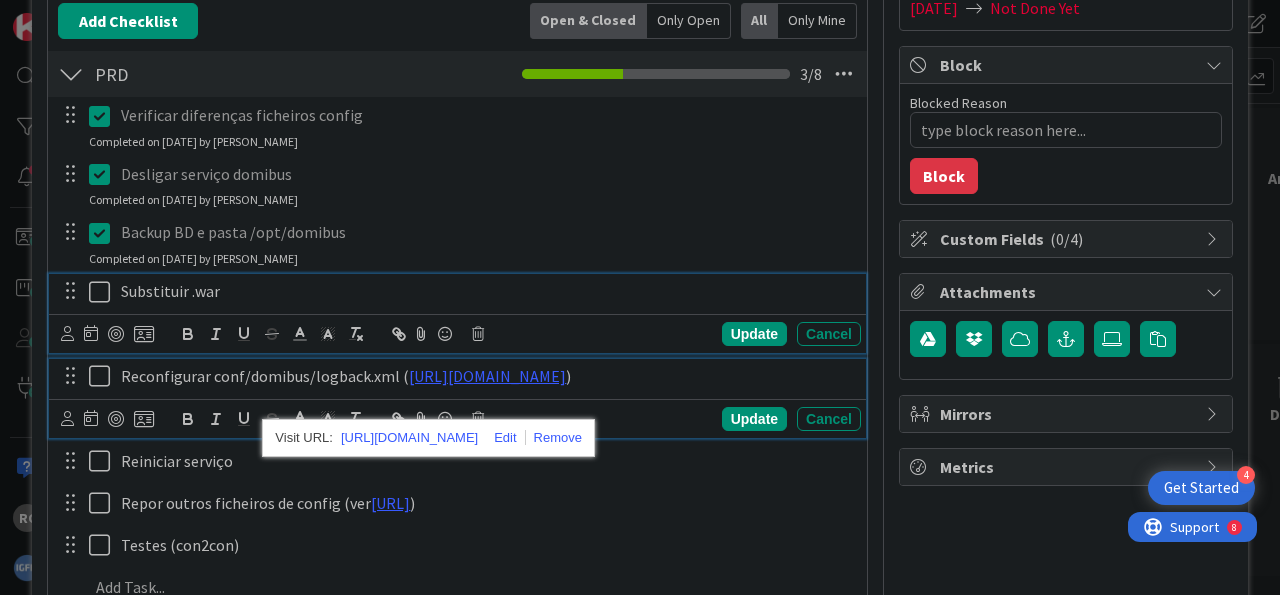 click at bounding box center (104, 292) 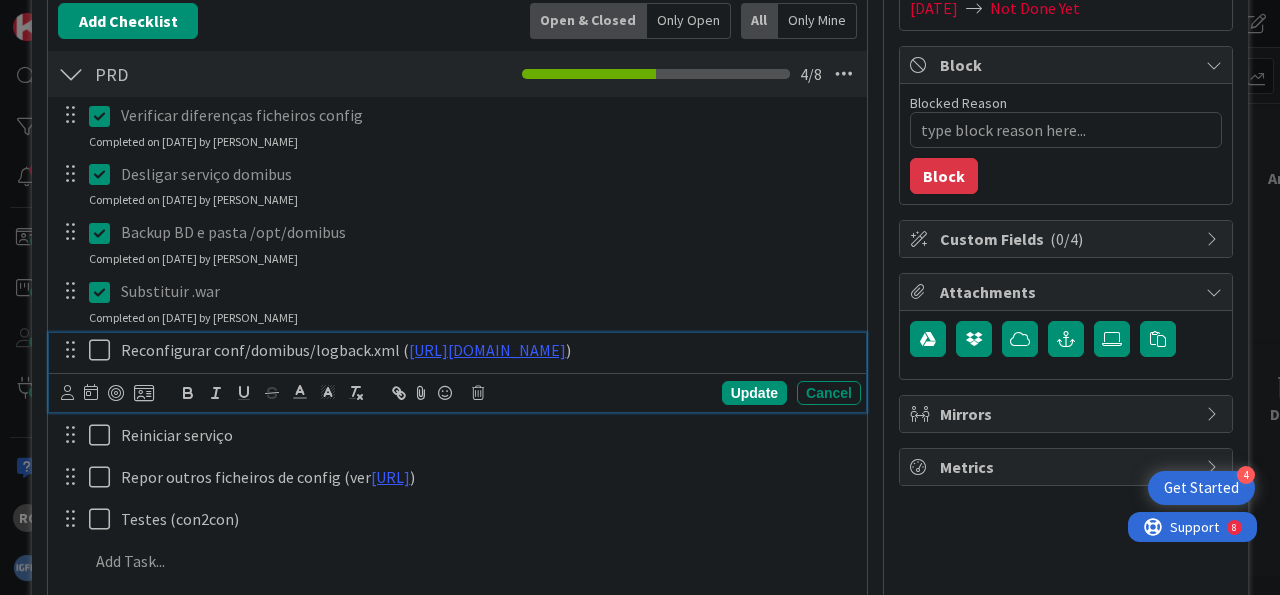 click at bounding box center [104, 350] 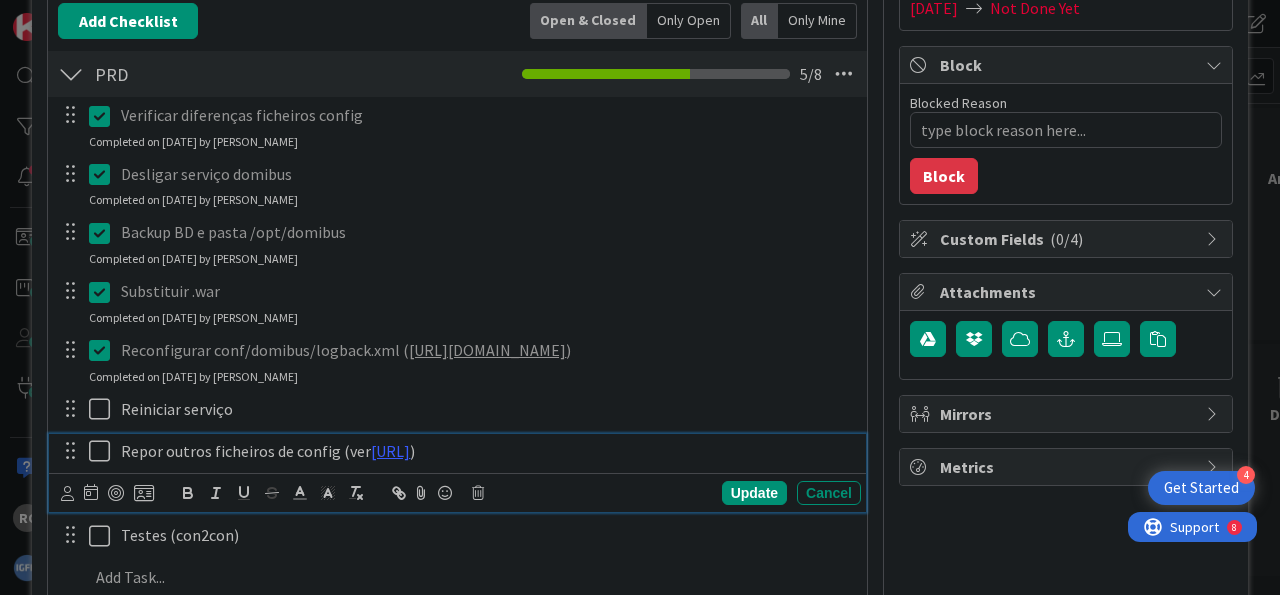 click at bounding box center (104, 451) 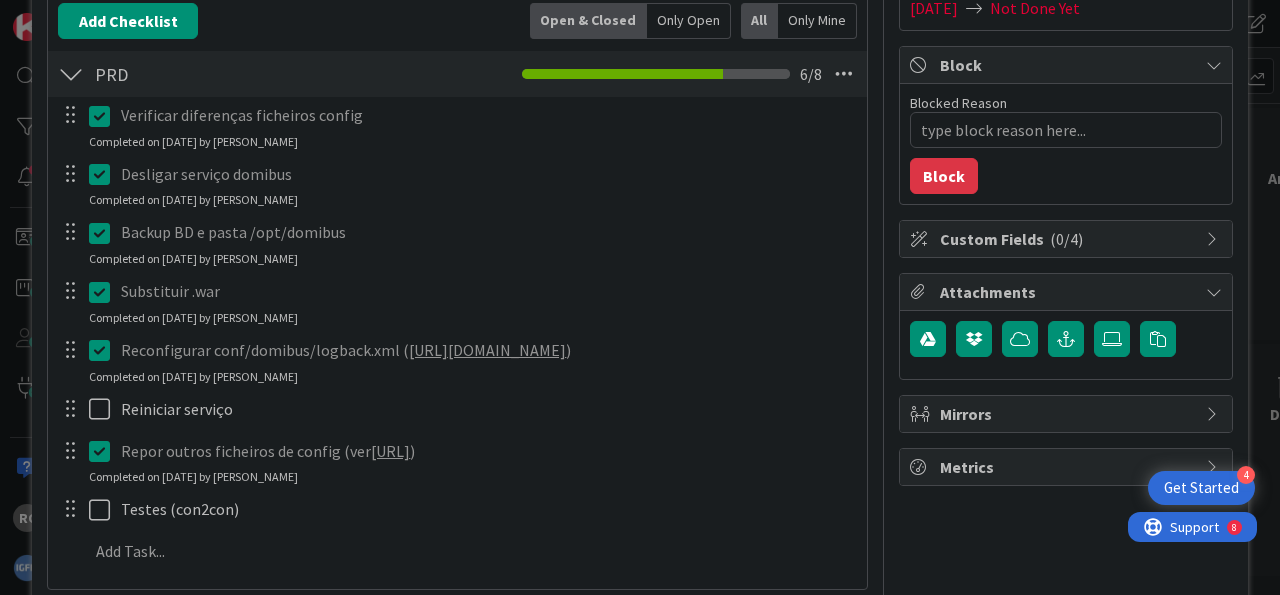 type on "x" 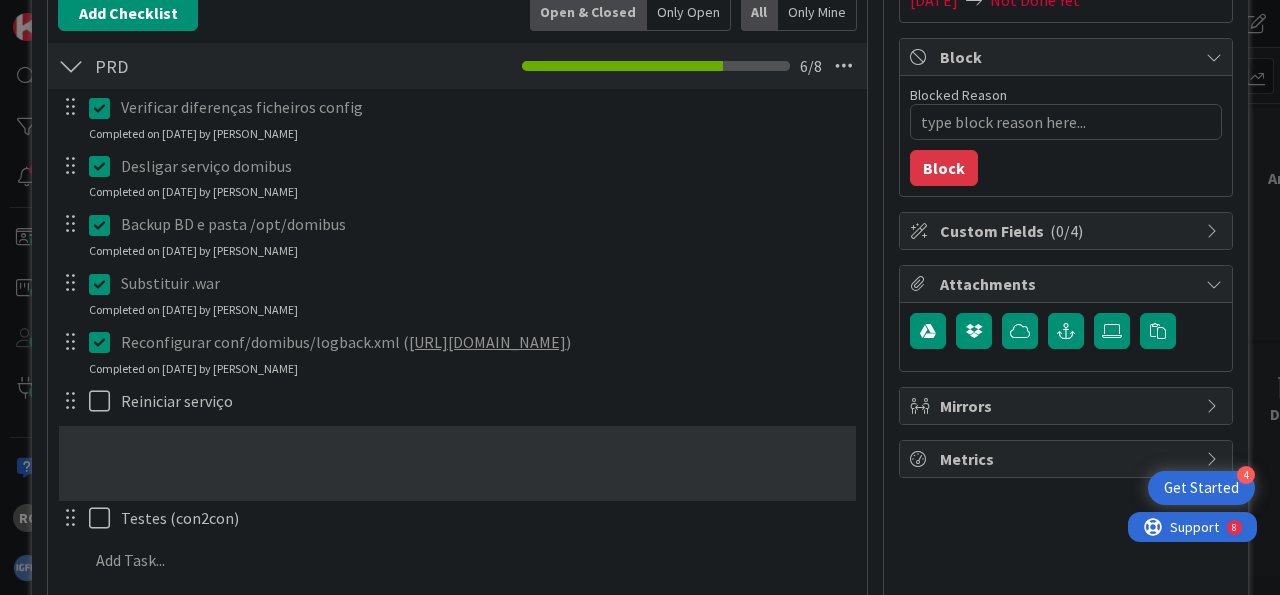 scroll, scrollTop: 361, scrollLeft: 0, axis: vertical 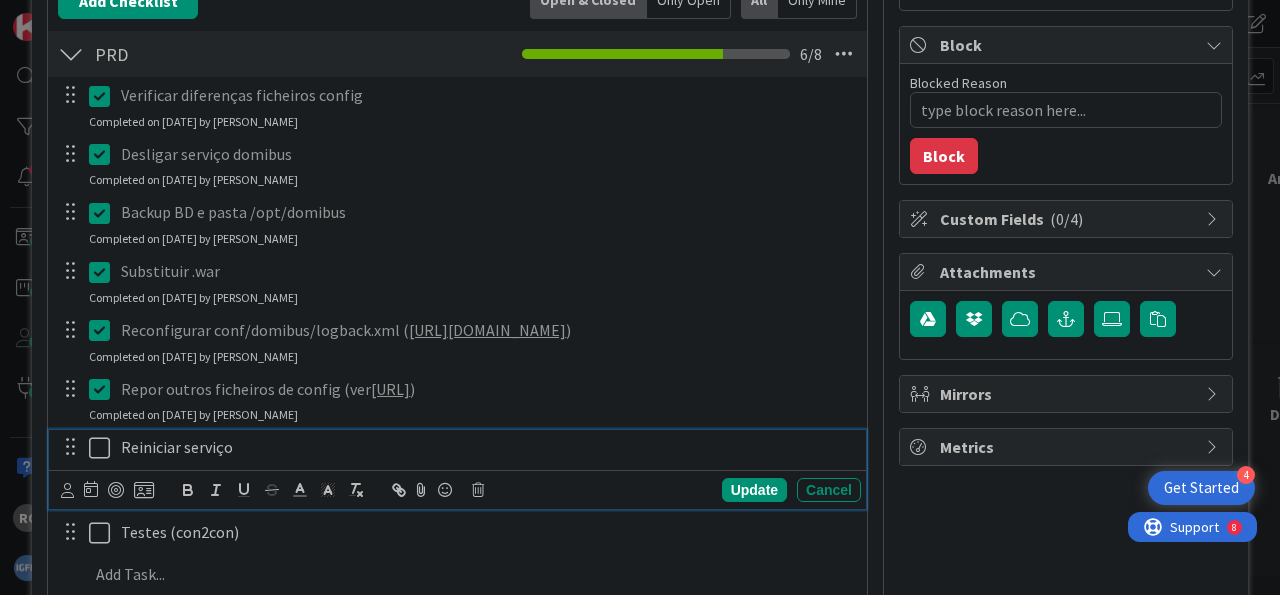 click at bounding box center [104, 448] 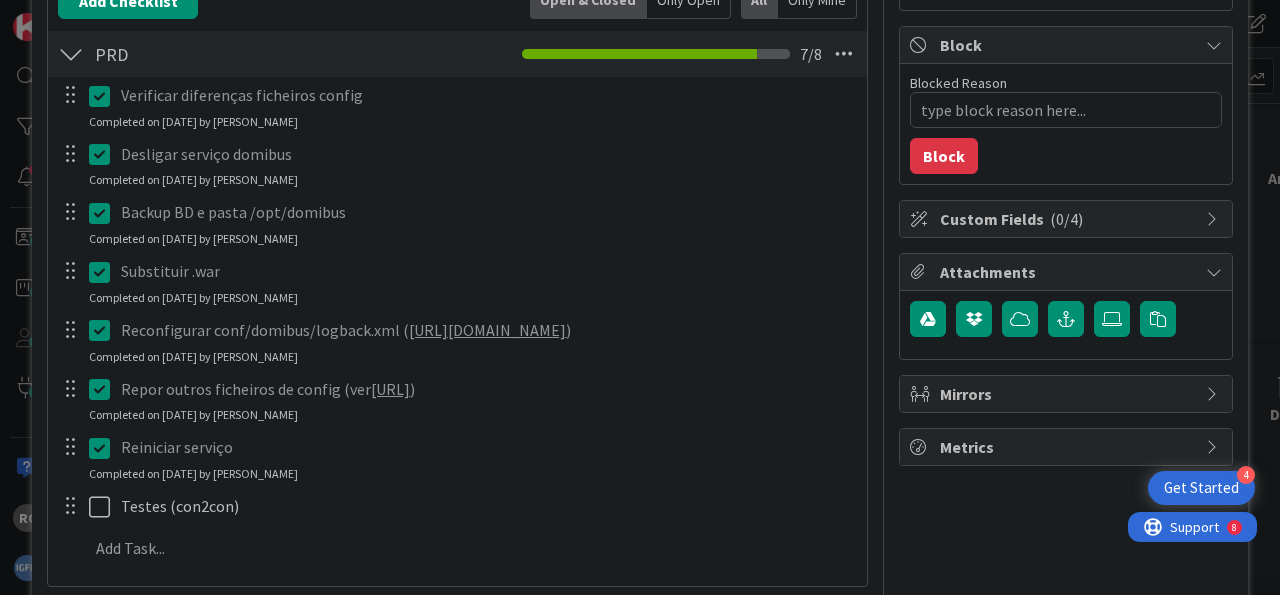 type 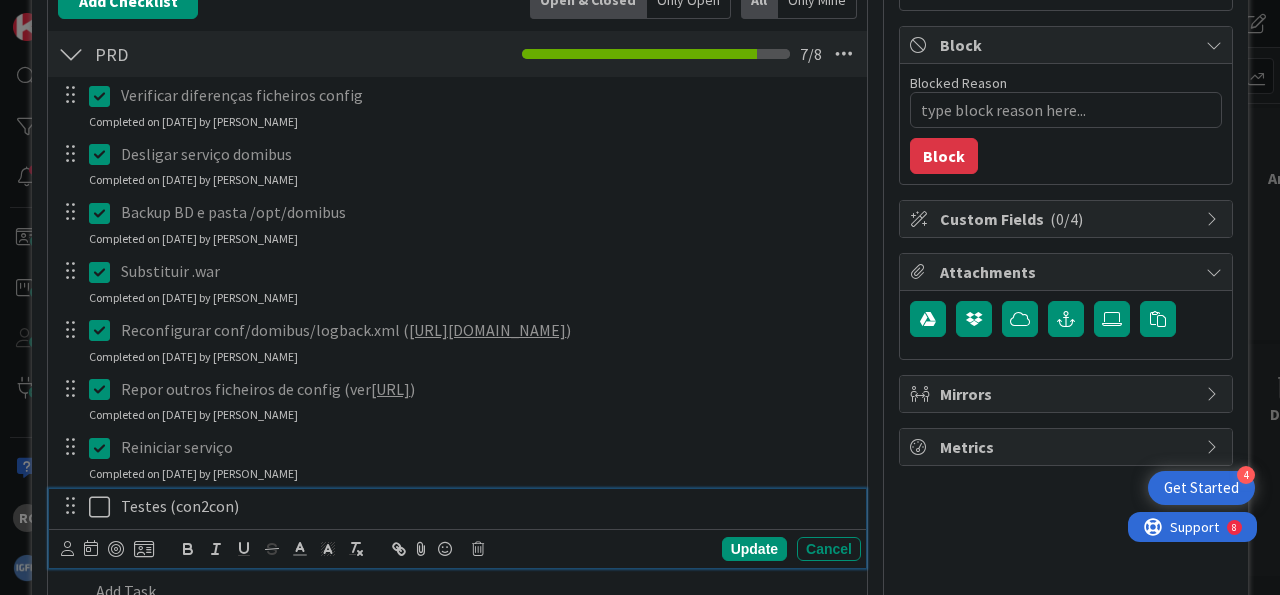 click at bounding box center [104, 507] 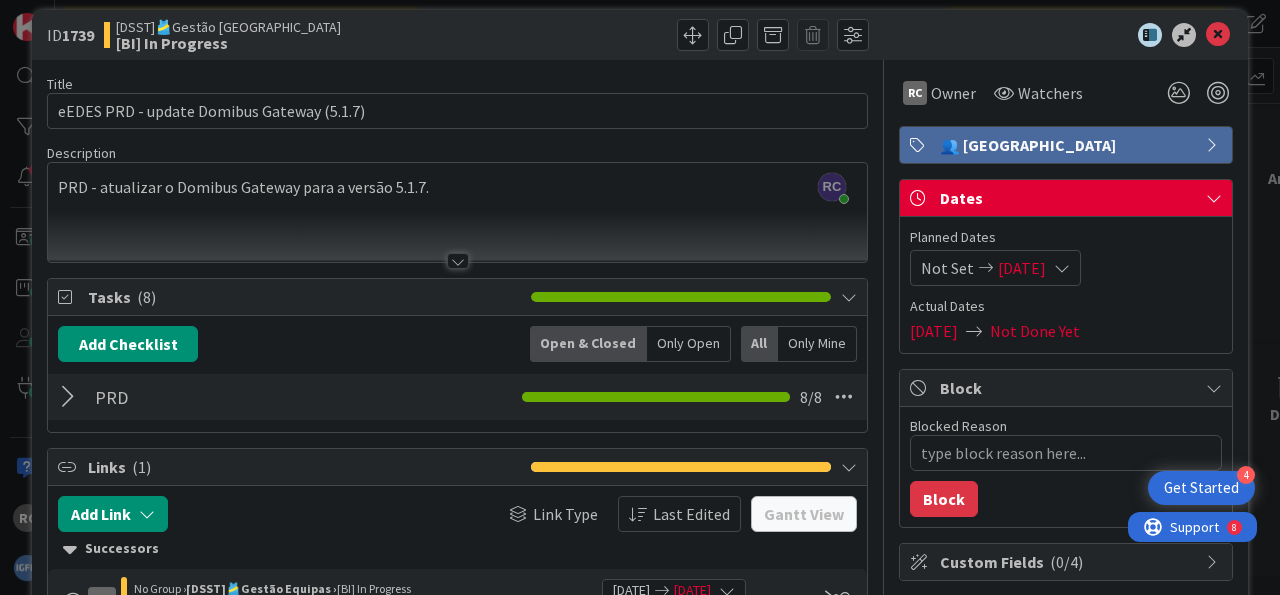 scroll, scrollTop: 0, scrollLeft: 0, axis: both 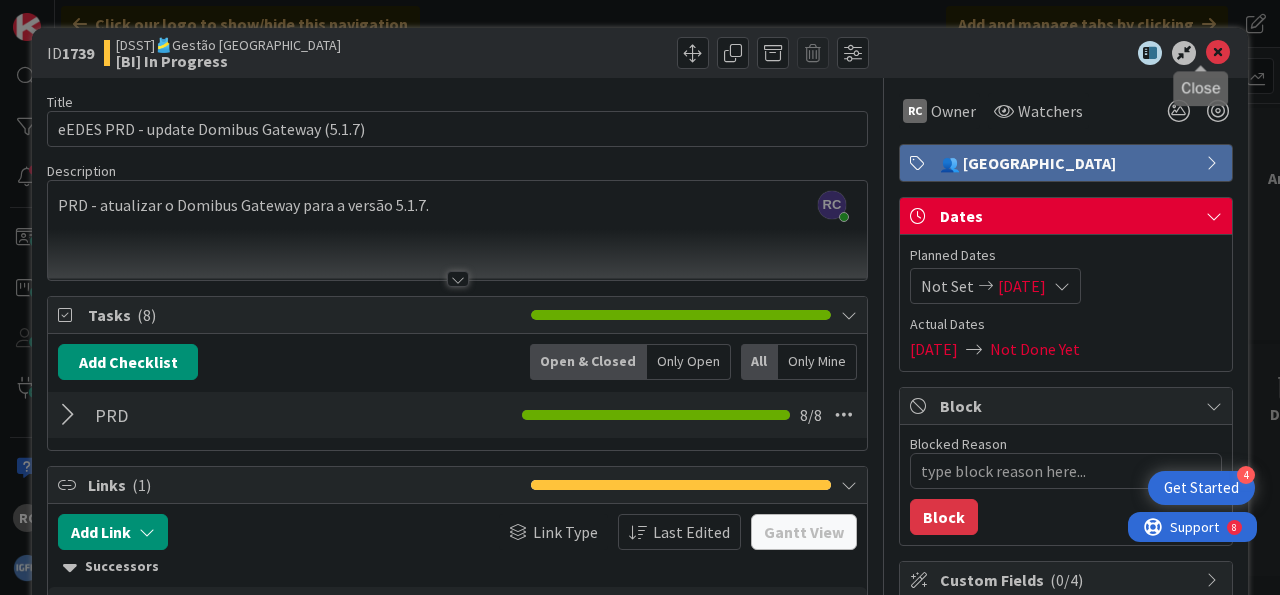 click at bounding box center (1218, 53) 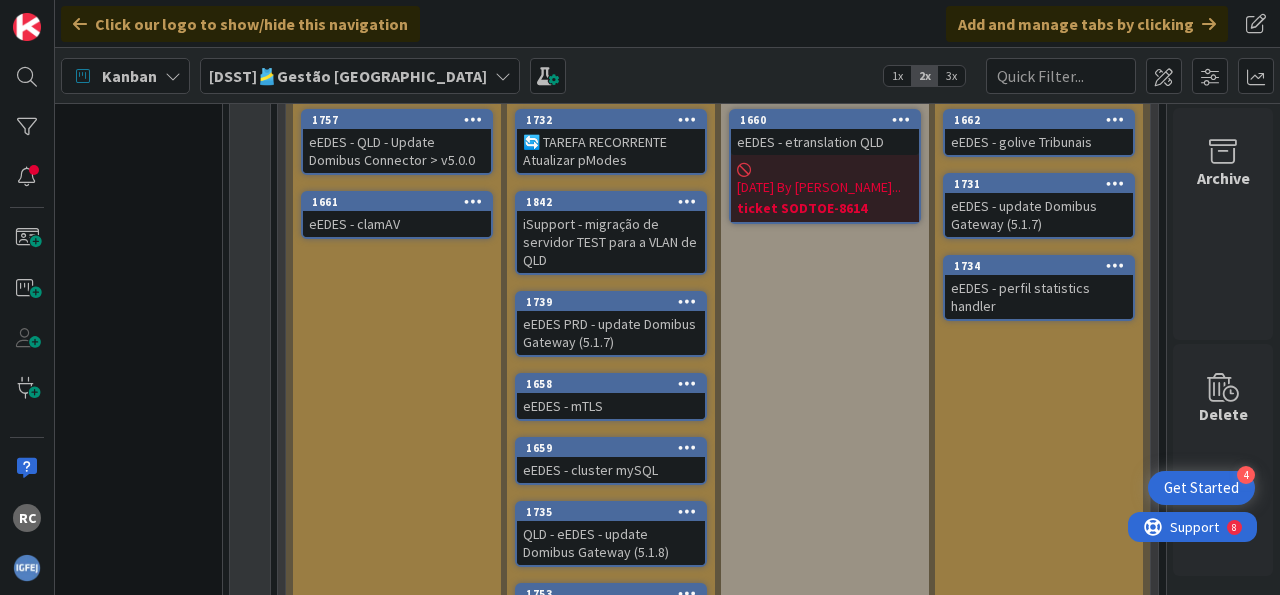 scroll, scrollTop: 1913, scrollLeft: 96, axis: both 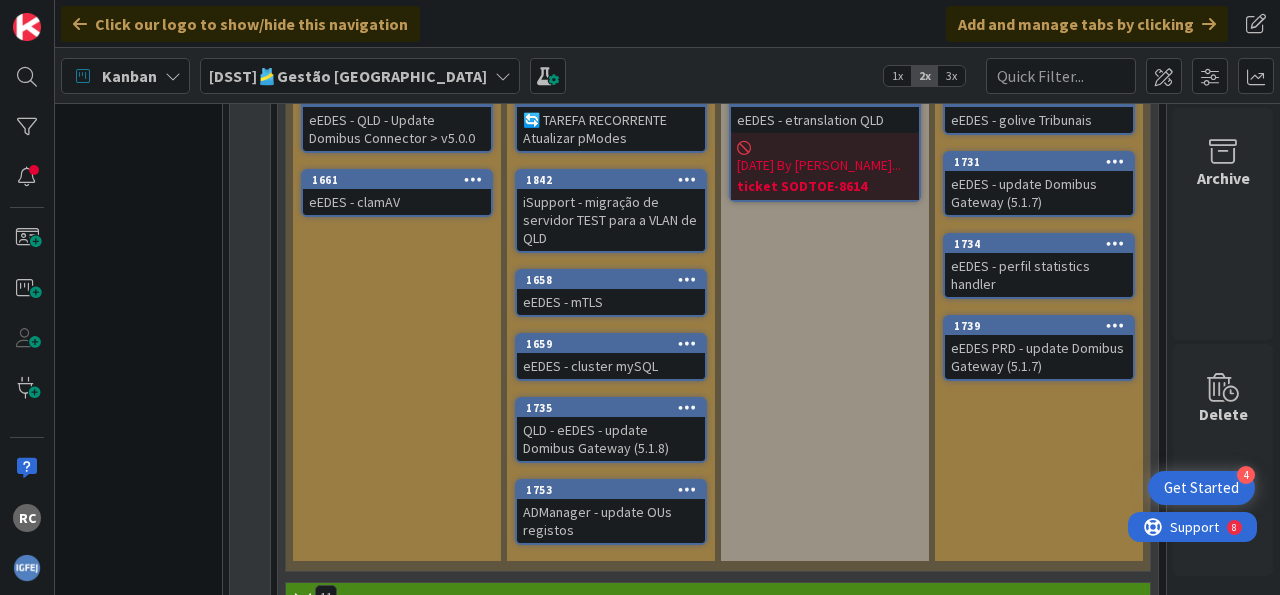 click on "eEDES PRD - update Domibus Gateway (5.1.7)" at bounding box center [1039, 357] 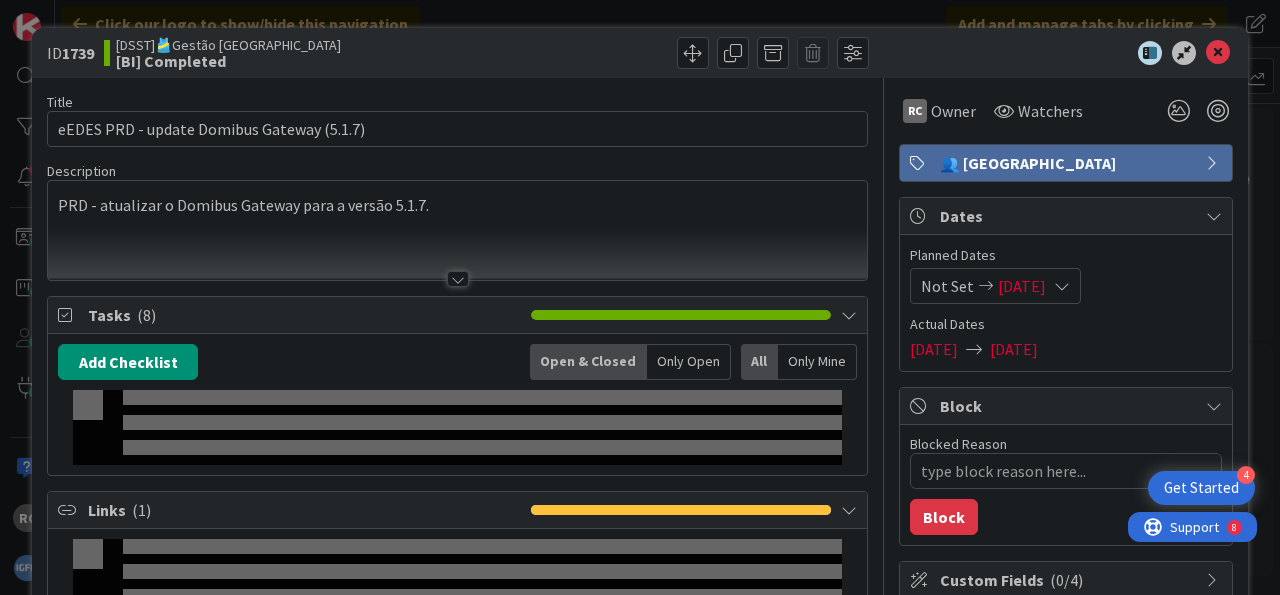 type on "x" 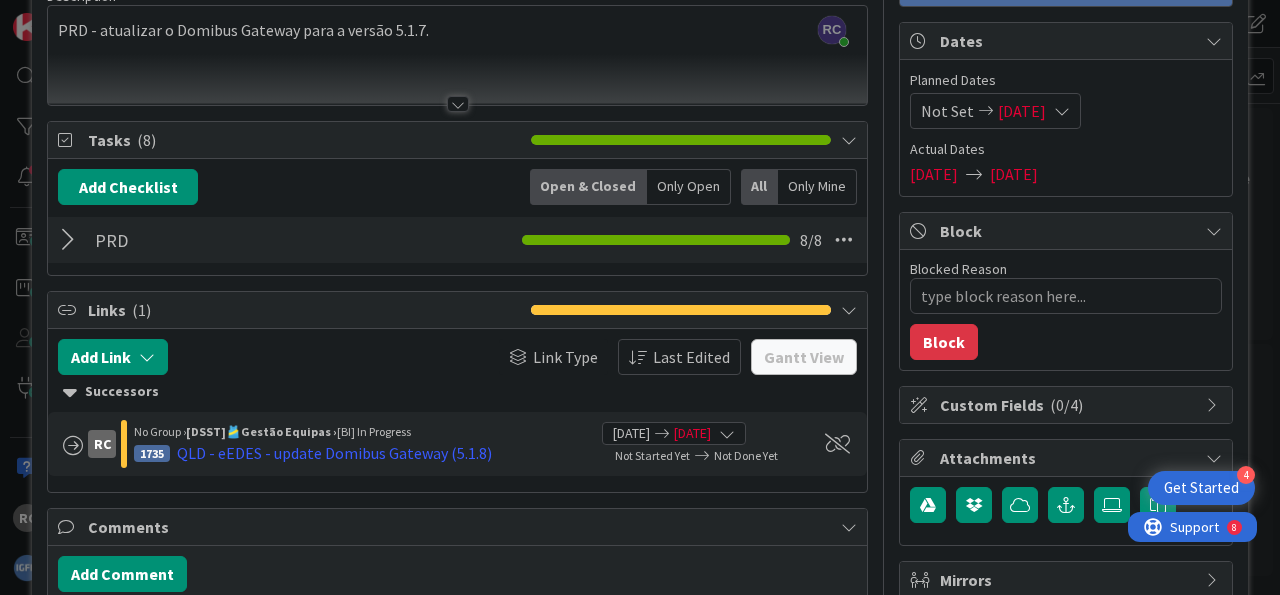 scroll, scrollTop: 0, scrollLeft: 0, axis: both 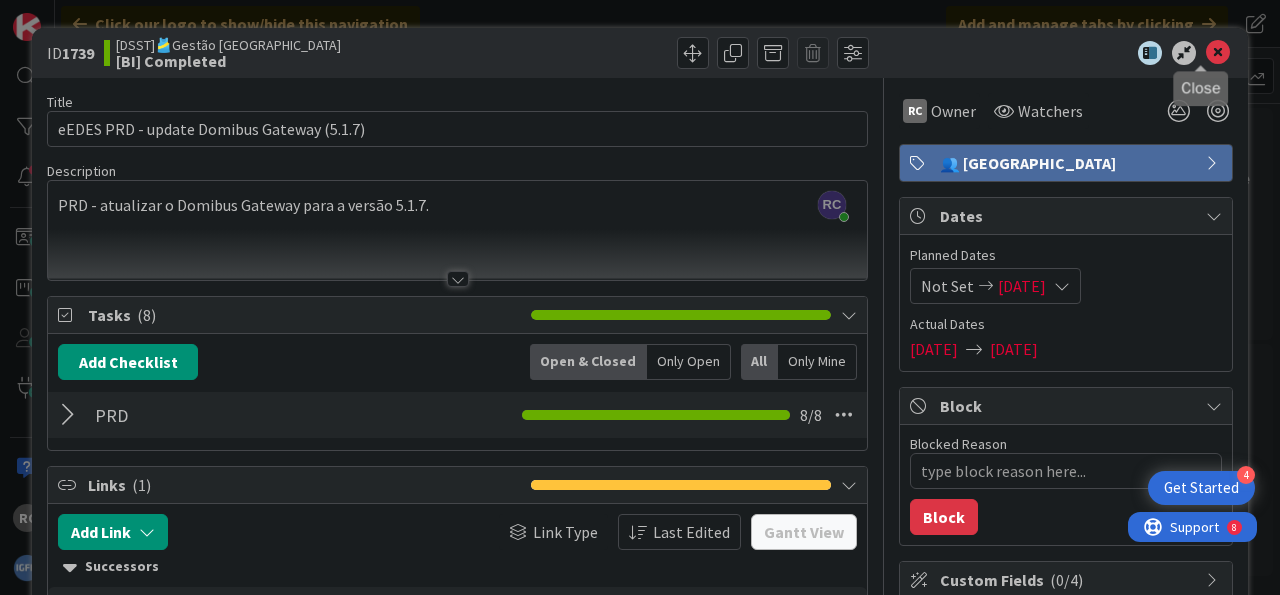 click at bounding box center (1218, 53) 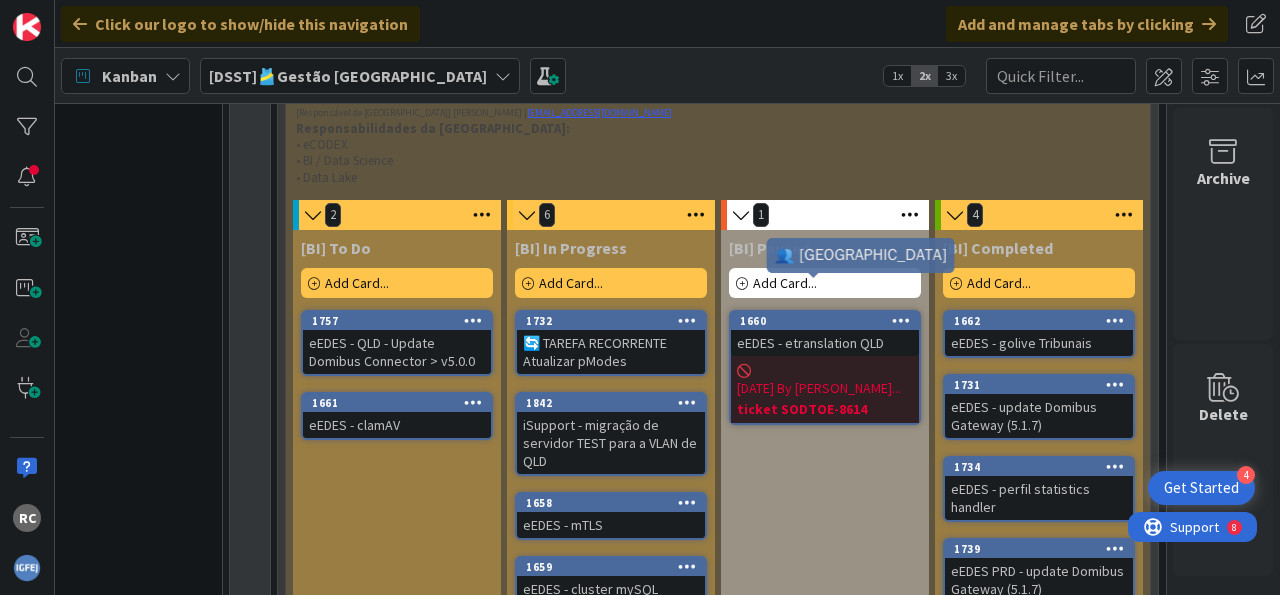 scroll, scrollTop: 1707, scrollLeft: 96, axis: both 